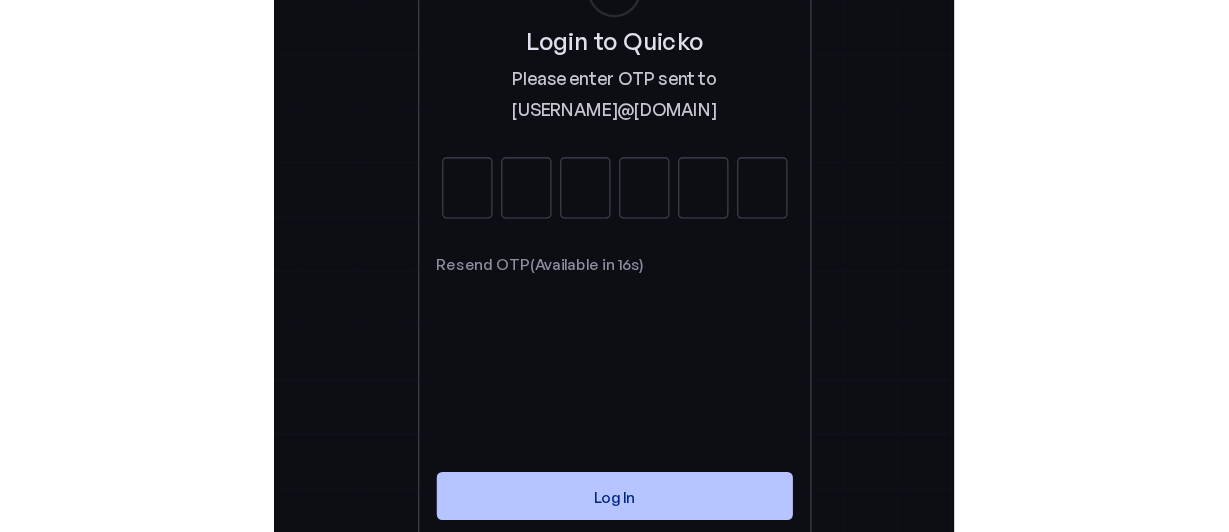 scroll, scrollTop: 0, scrollLeft: 0, axis: both 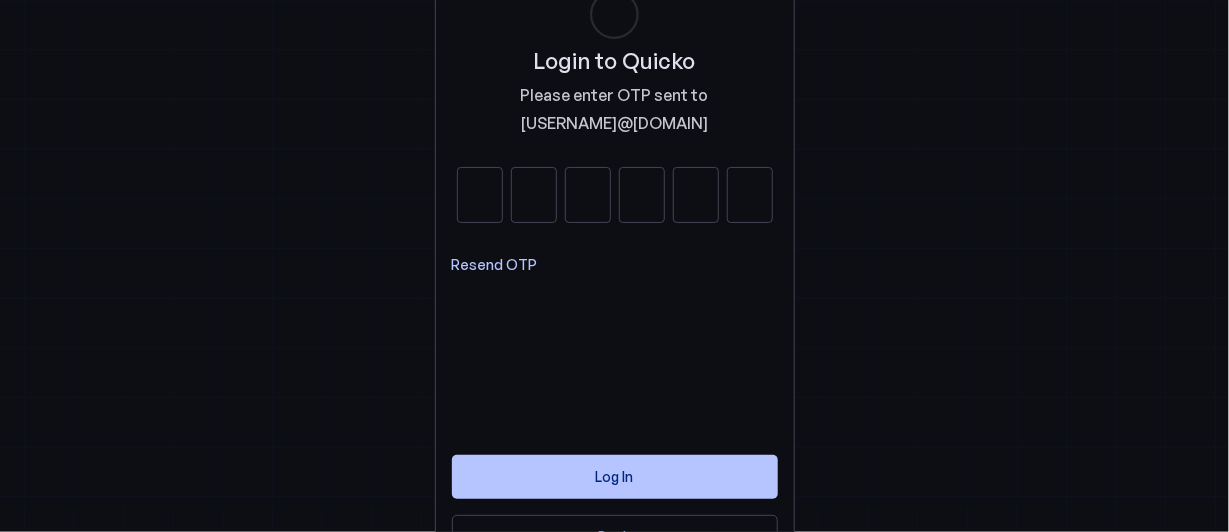 type on "4" 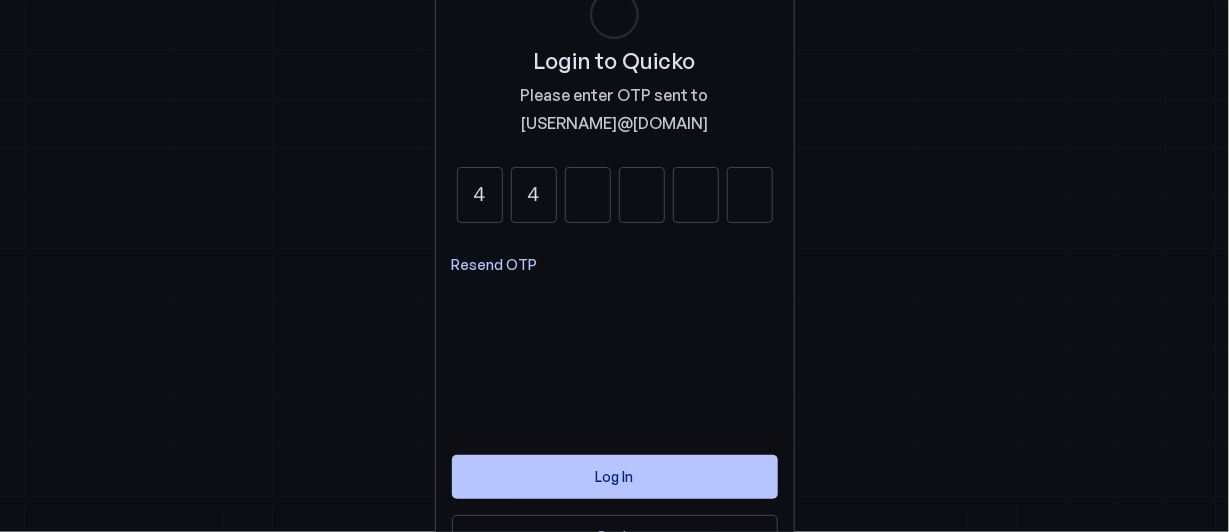 type on "4" 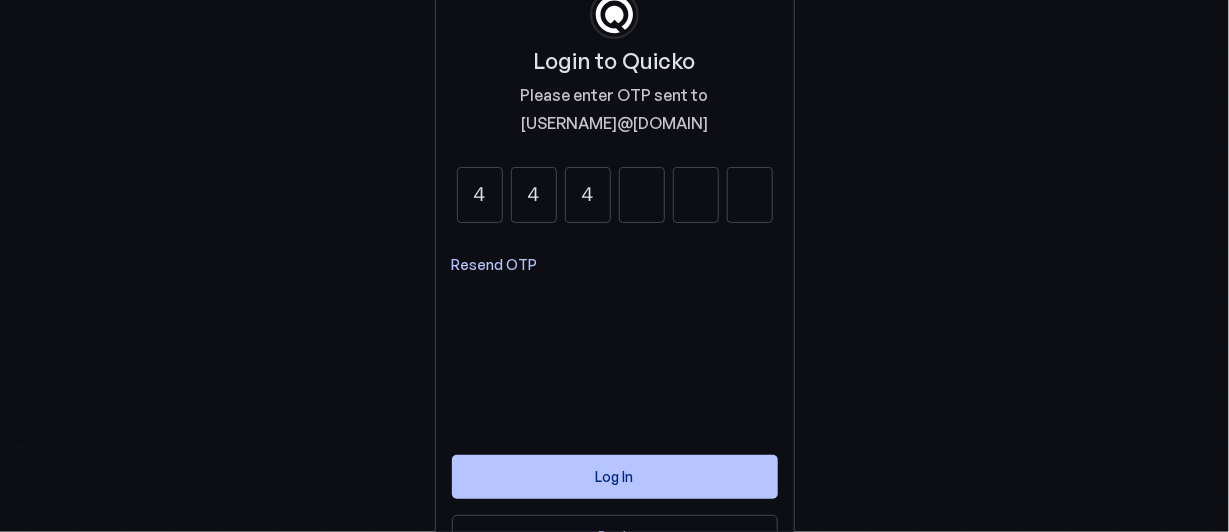 type on "4" 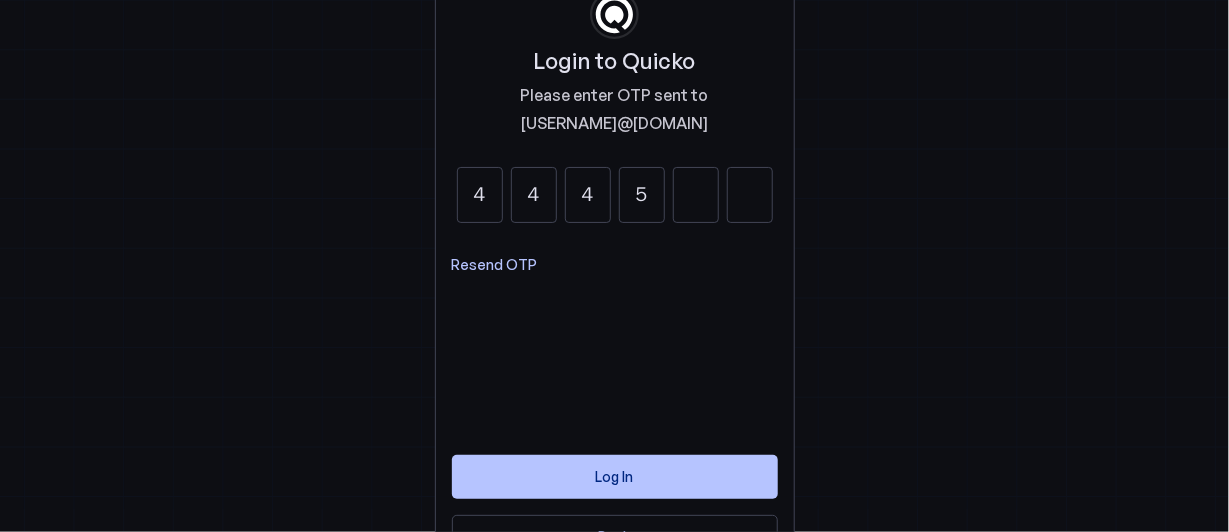 type on "5" 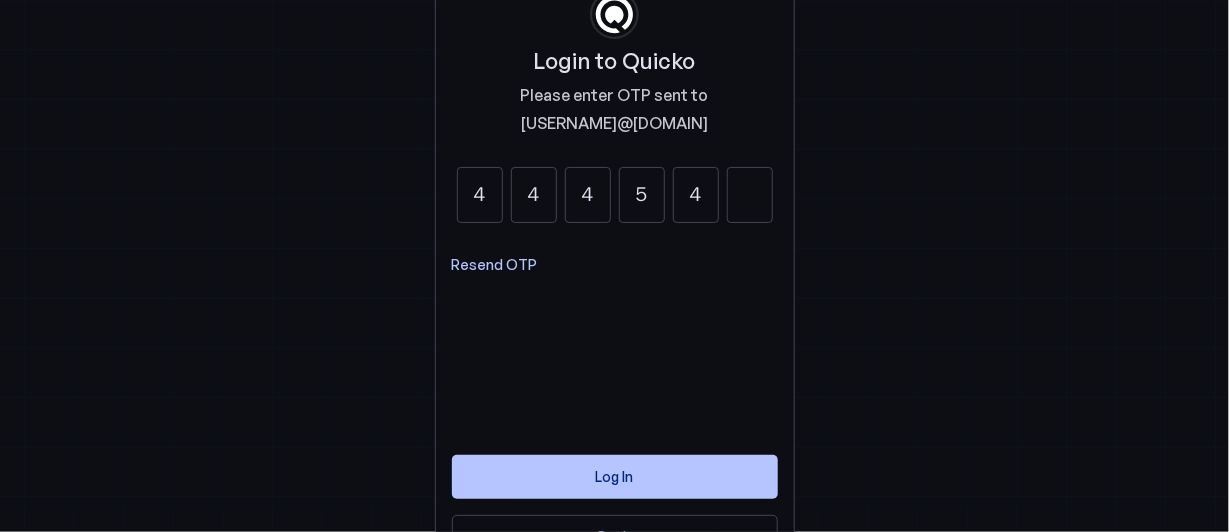 type on "4" 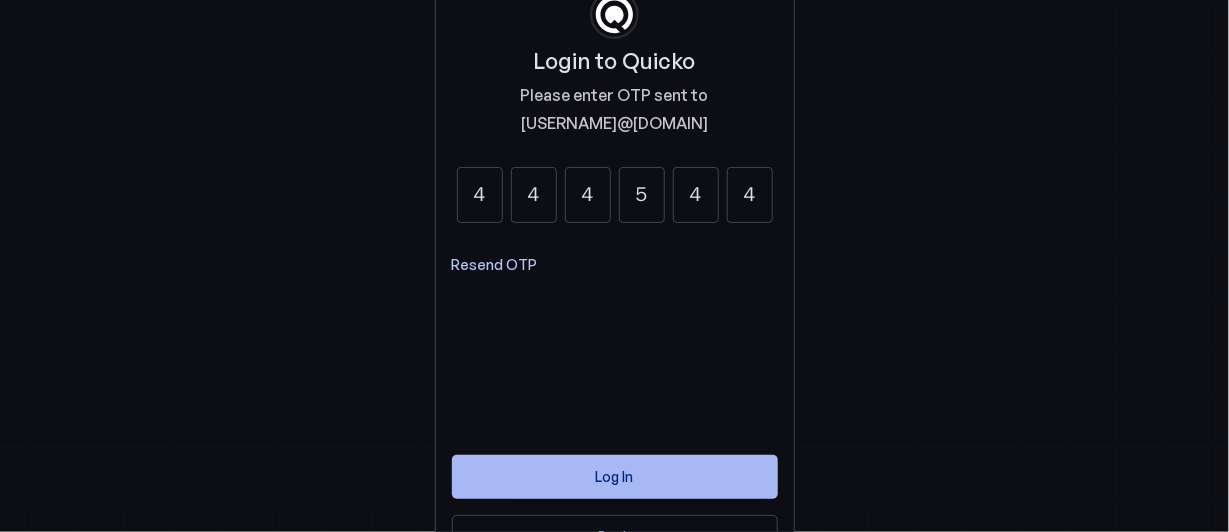 type on "4" 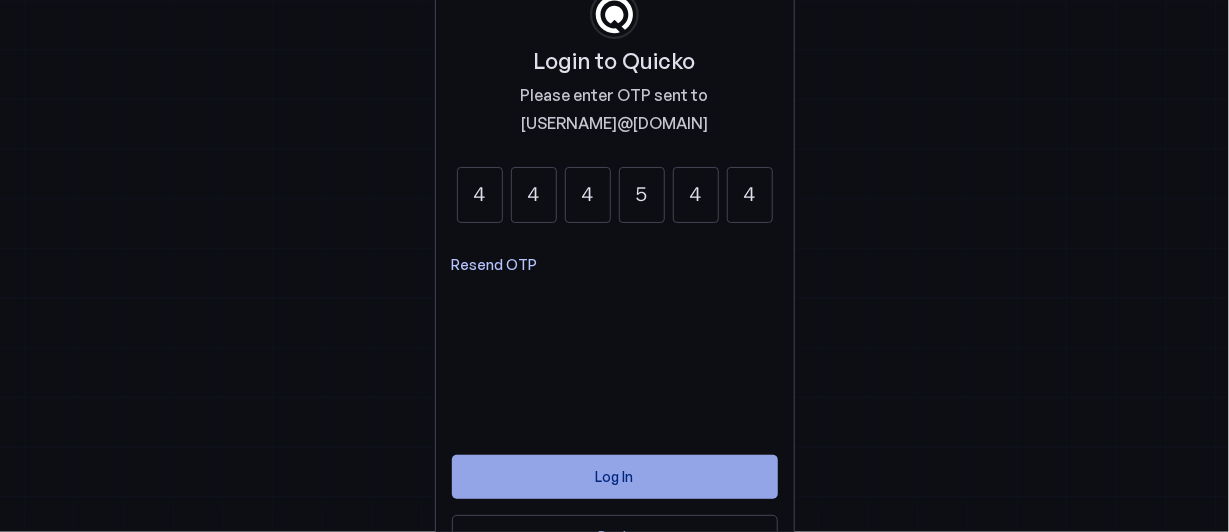click on "Log In" at bounding box center (615, 476) 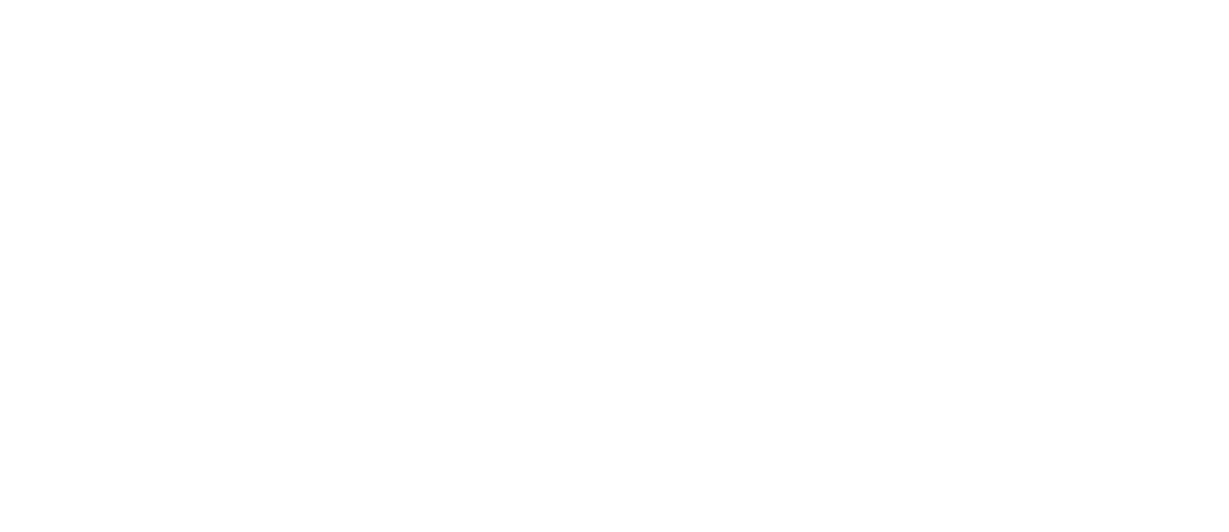 scroll, scrollTop: 0, scrollLeft: 0, axis: both 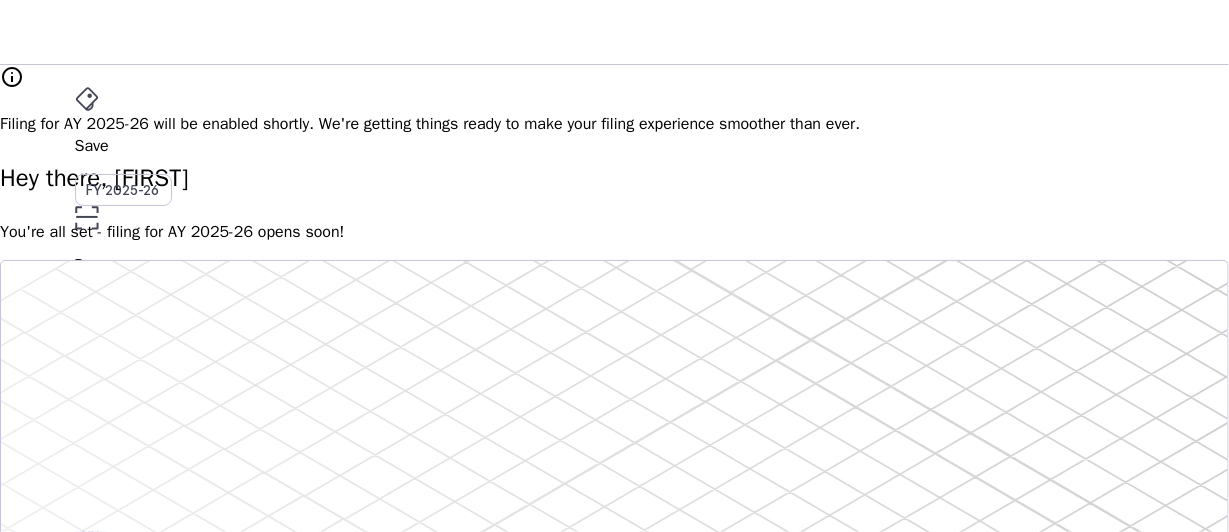 click on "More  arrow_drop_down" at bounding box center [615, 463] 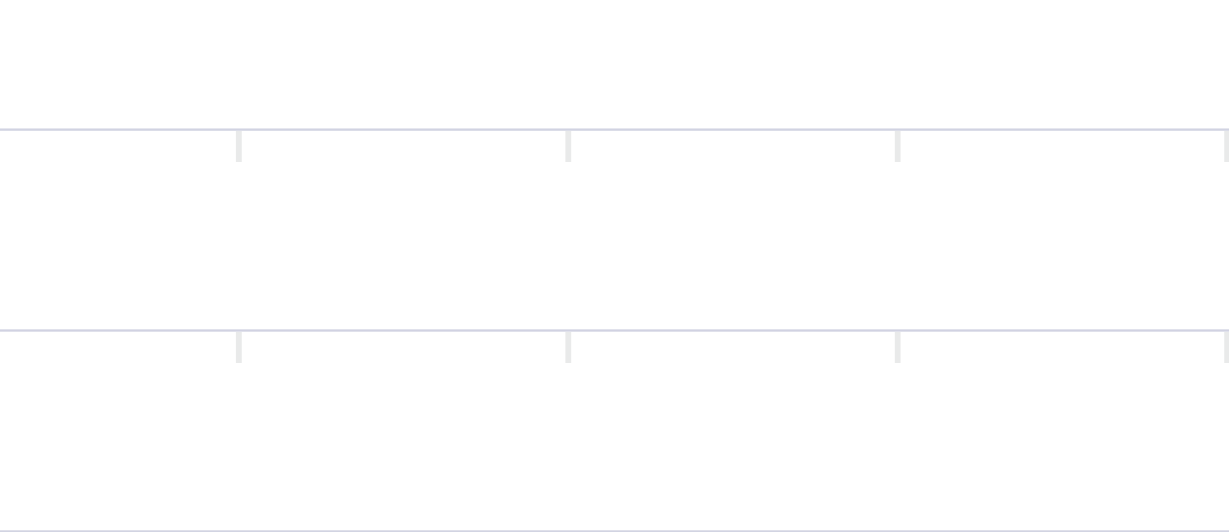 scroll, scrollTop: 776, scrollLeft: 0, axis: vertical 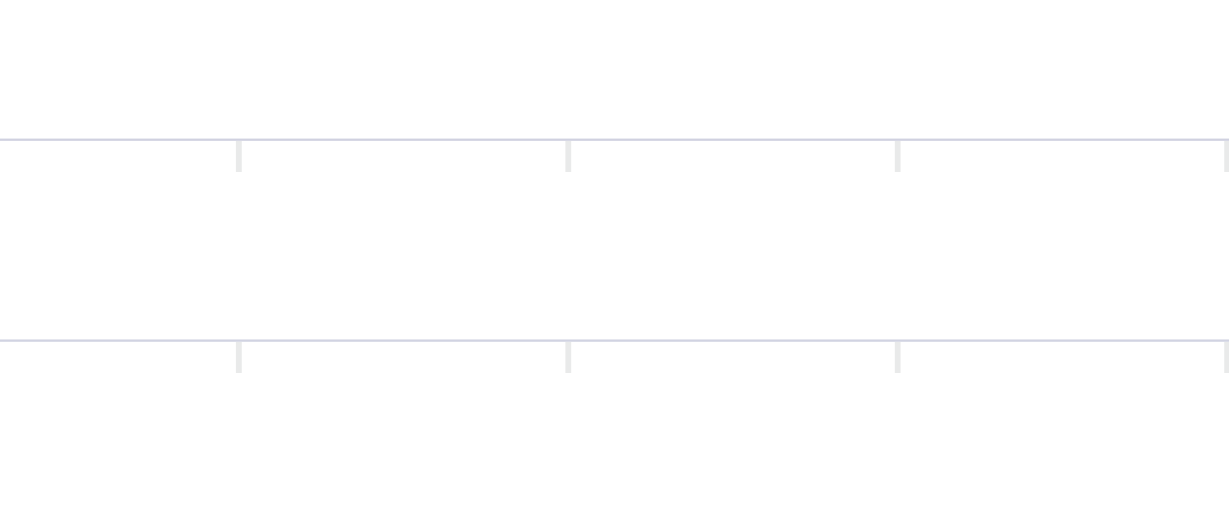 click on "Quickly generate tax payment challans for hassle-free tax payments" at bounding box center [614, 2064] 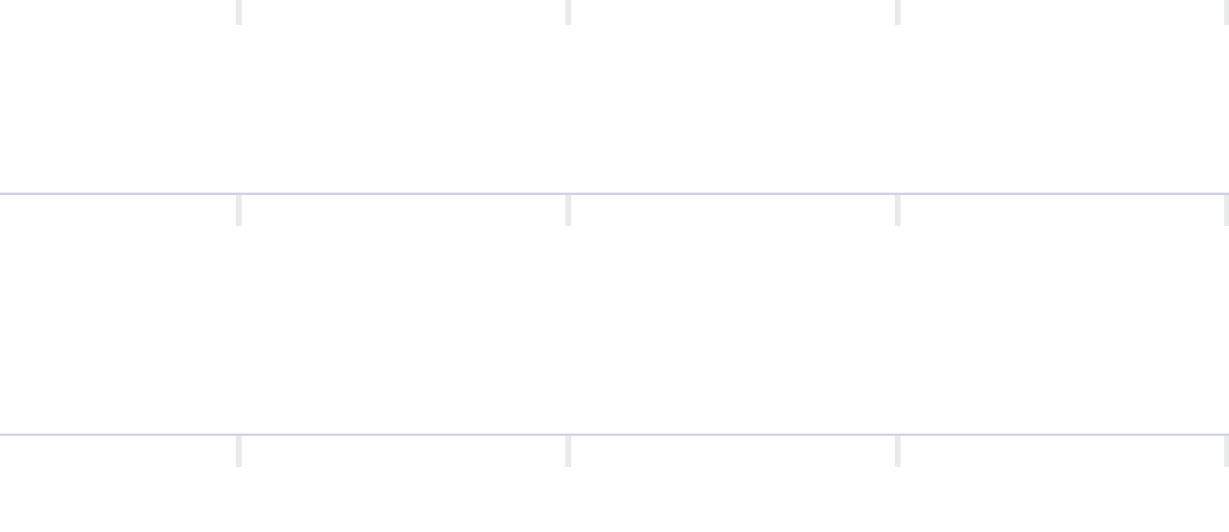 scroll, scrollTop: 476, scrollLeft: 0, axis: vertical 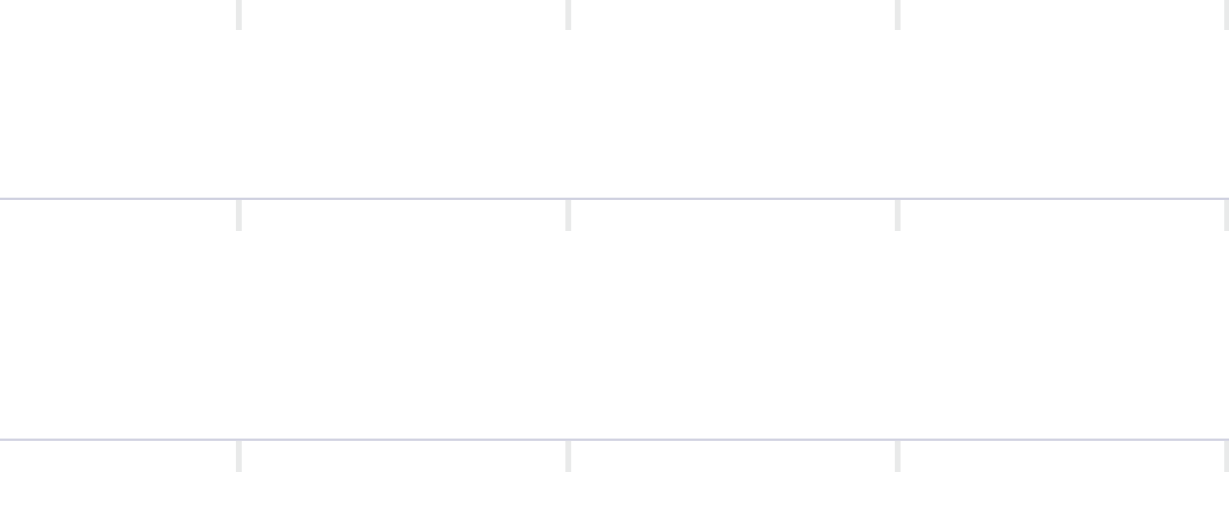 click on "ITR Acknowledgement The receipt confirming the successful submission of the income tax return.  Download as .pdf  chevron_right" at bounding box center (900, 556) 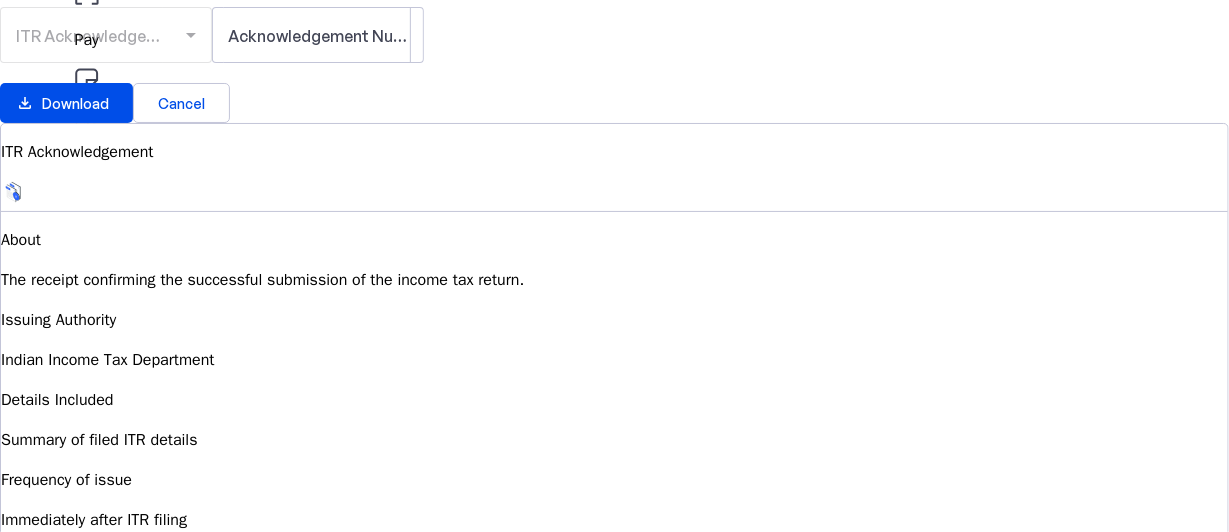 scroll, scrollTop: 0, scrollLeft: 0, axis: both 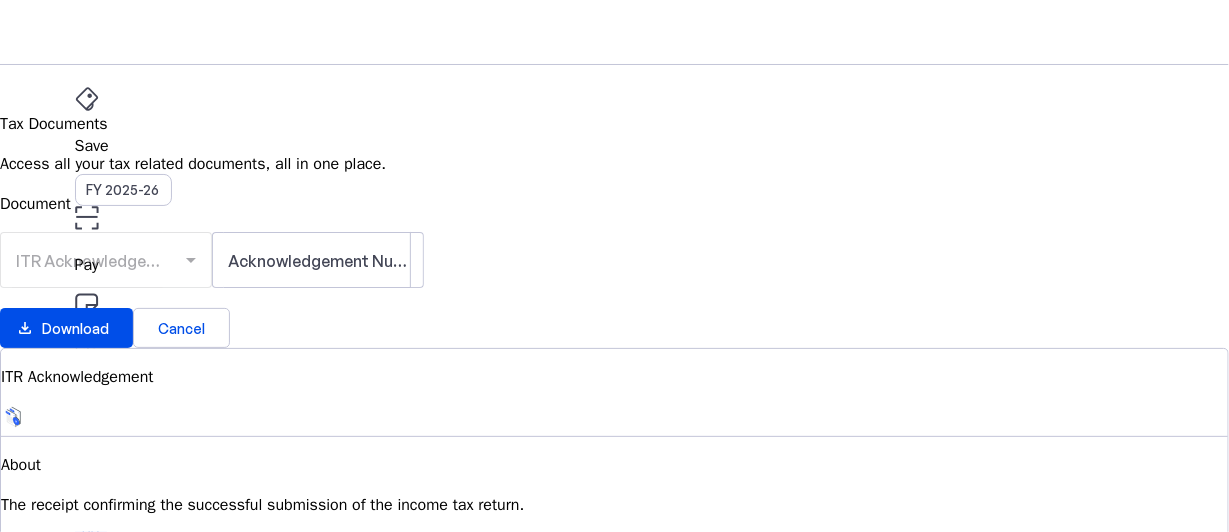 click on "AY 2025-26" at bounding box center [124, 396] 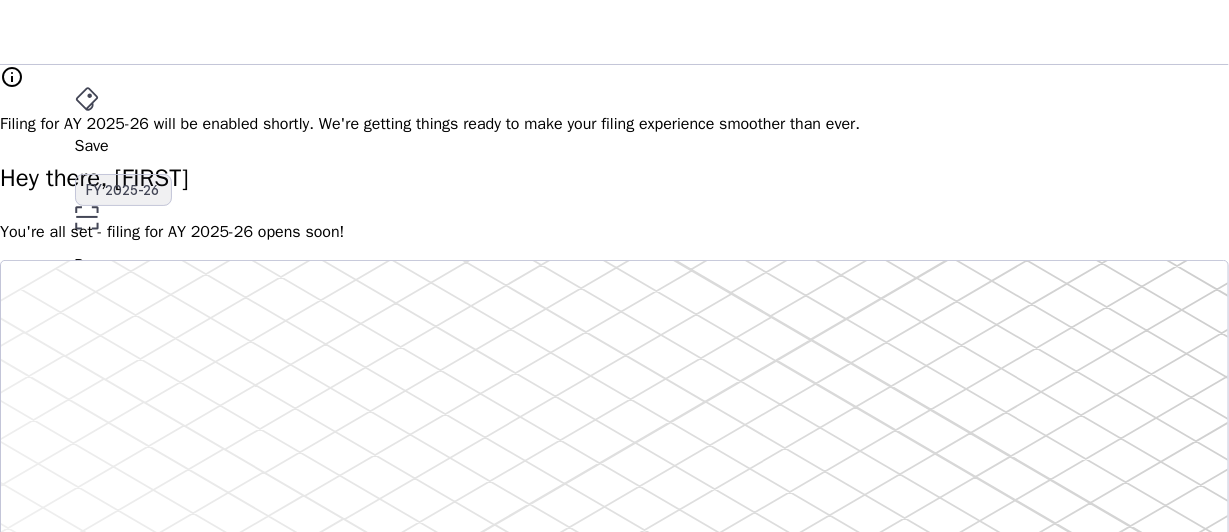 click on "FY 2025-26" at bounding box center [123, 190] 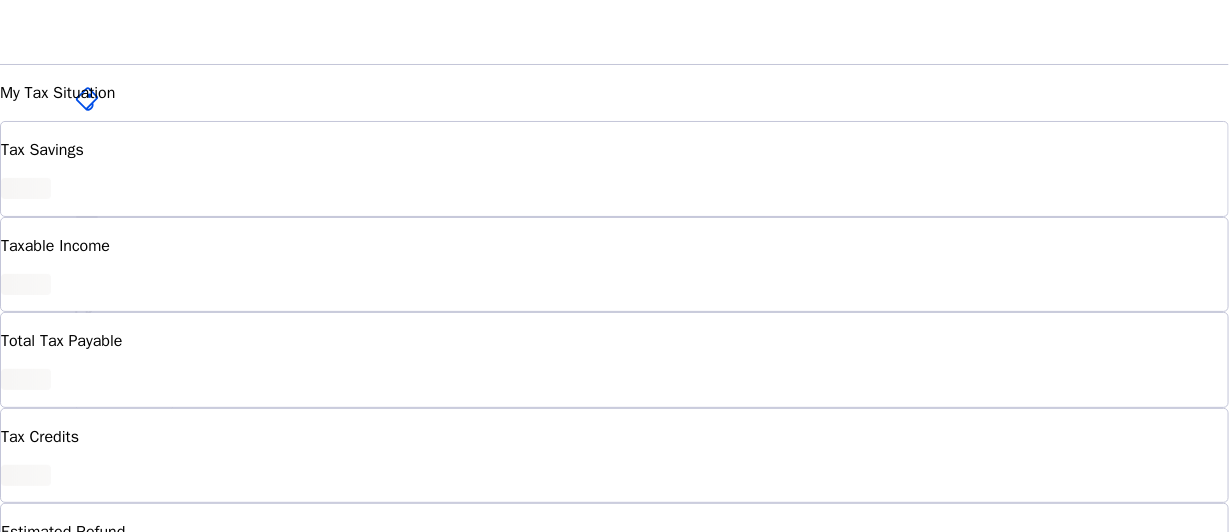 click on "DD" at bounding box center [91, 531] 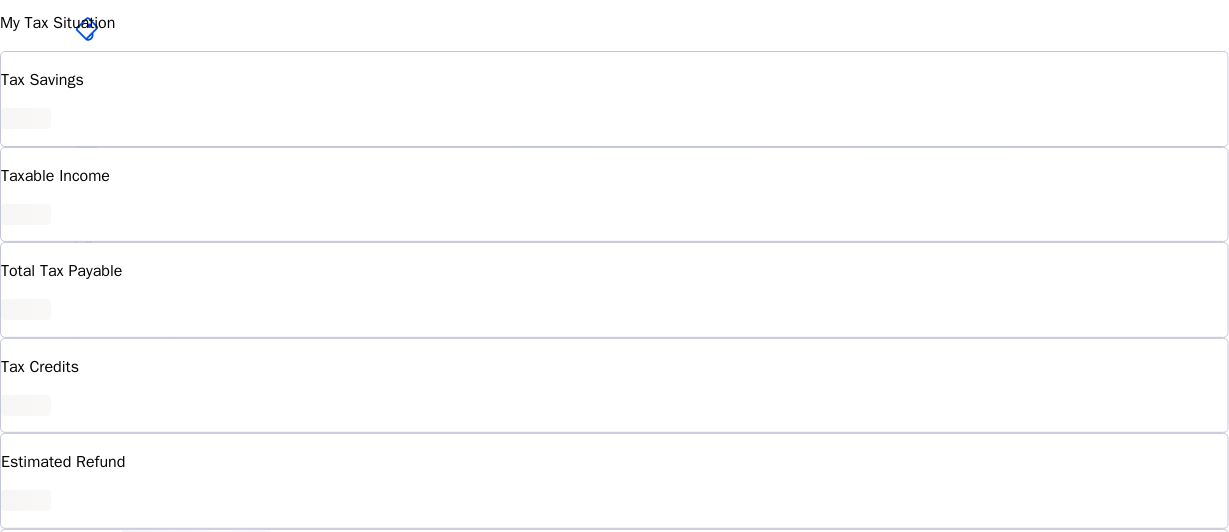 scroll, scrollTop: 99, scrollLeft: 0, axis: vertical 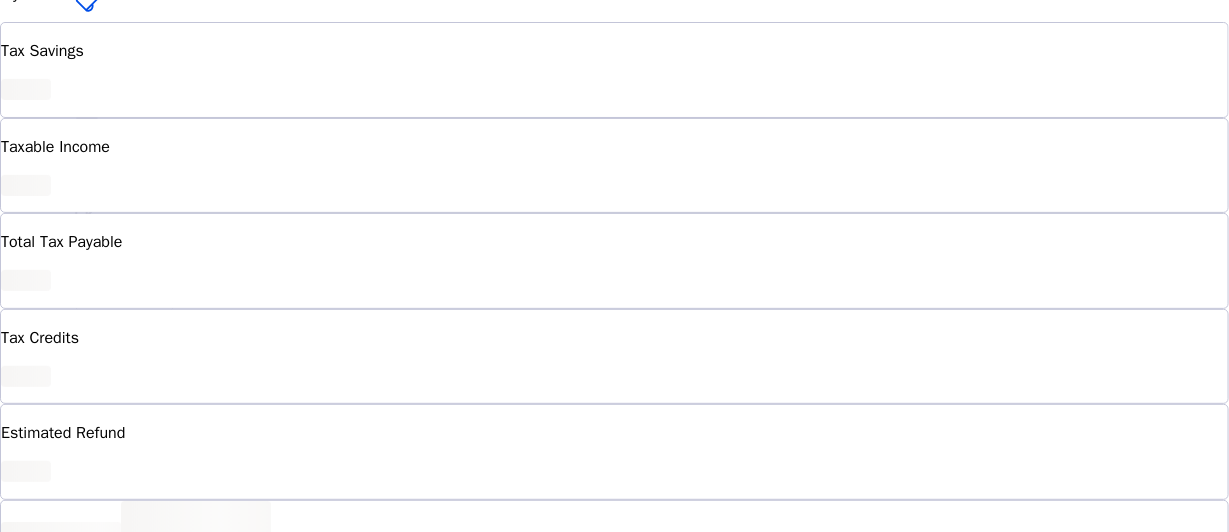 click on "My Account" at bounding box center [72, 1366] 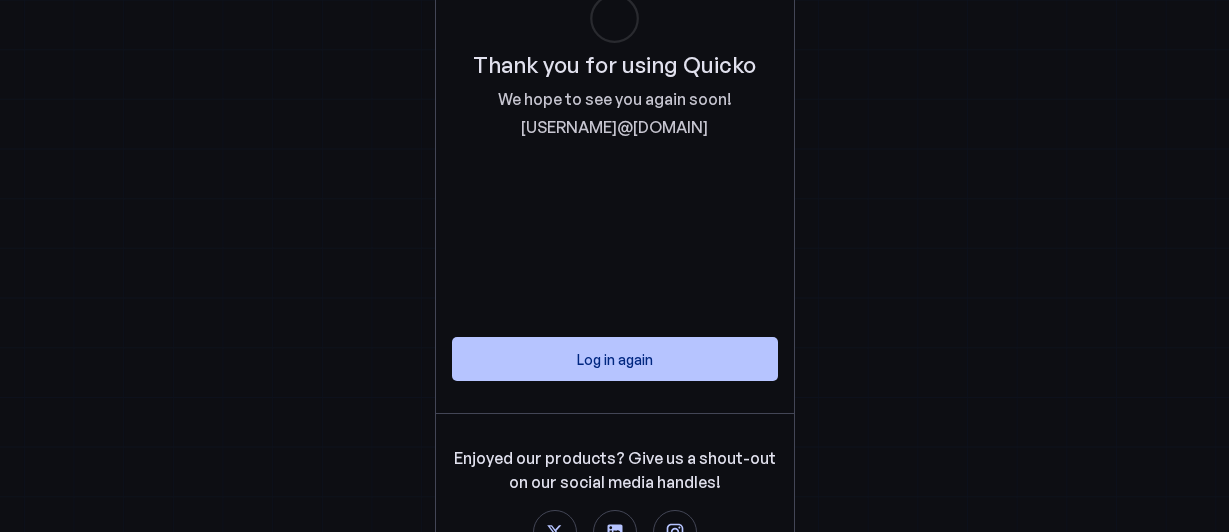 scroll, scrollTop: 0, scrollLeft: 0, axis: both 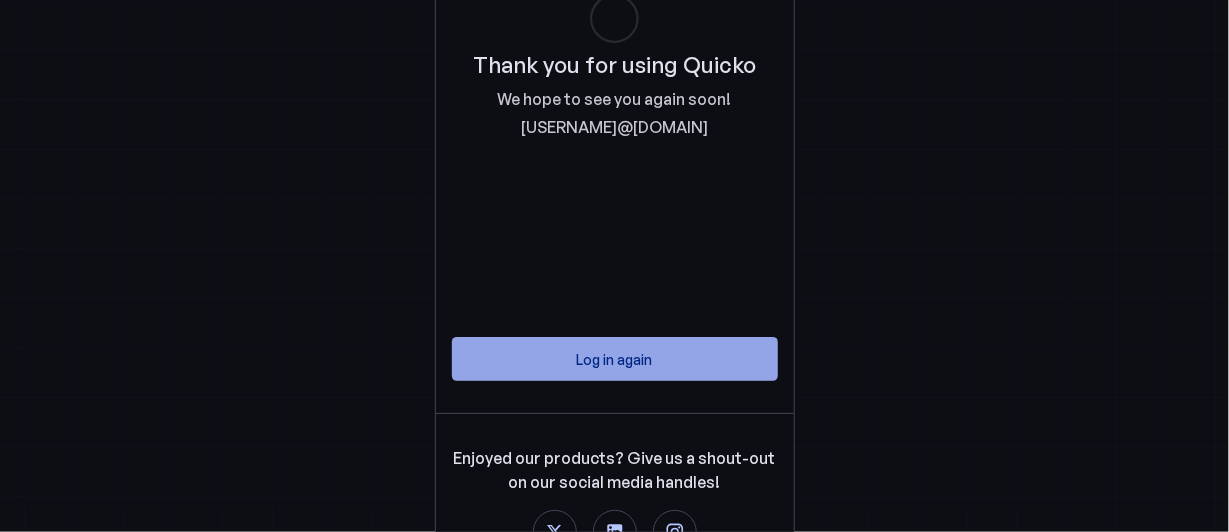 click on "Log in again" at bounding box center (615, 359) 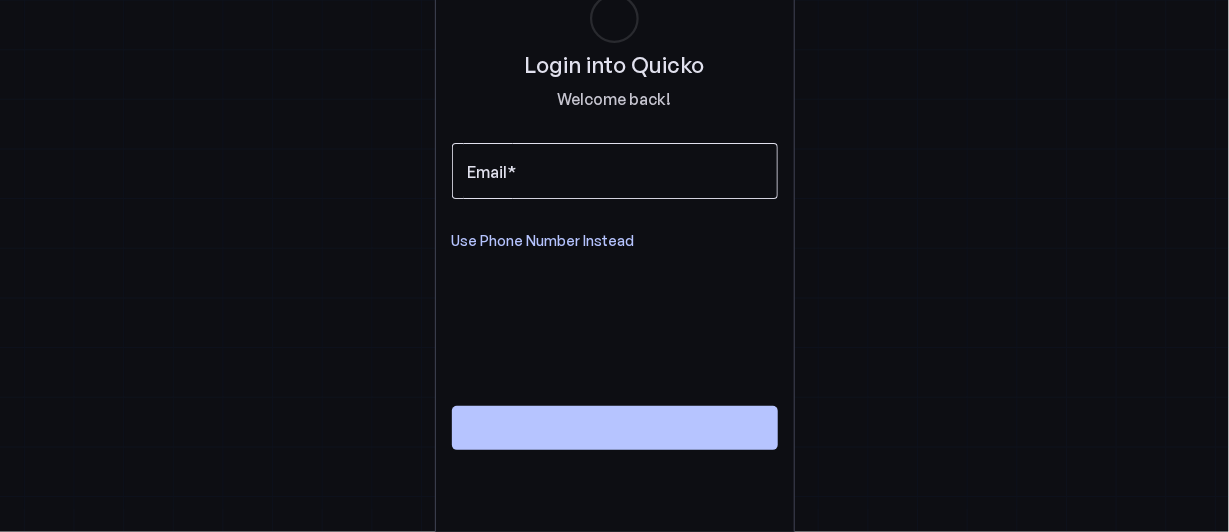 click at bounding box center (615, 171) 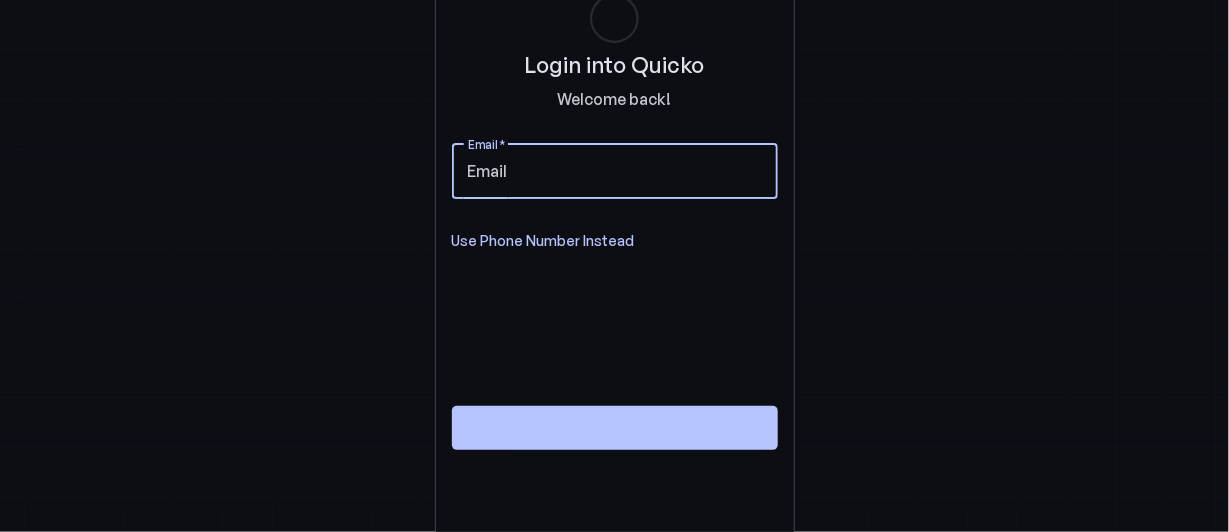 click on "Email" at bounding box center [615, 171] 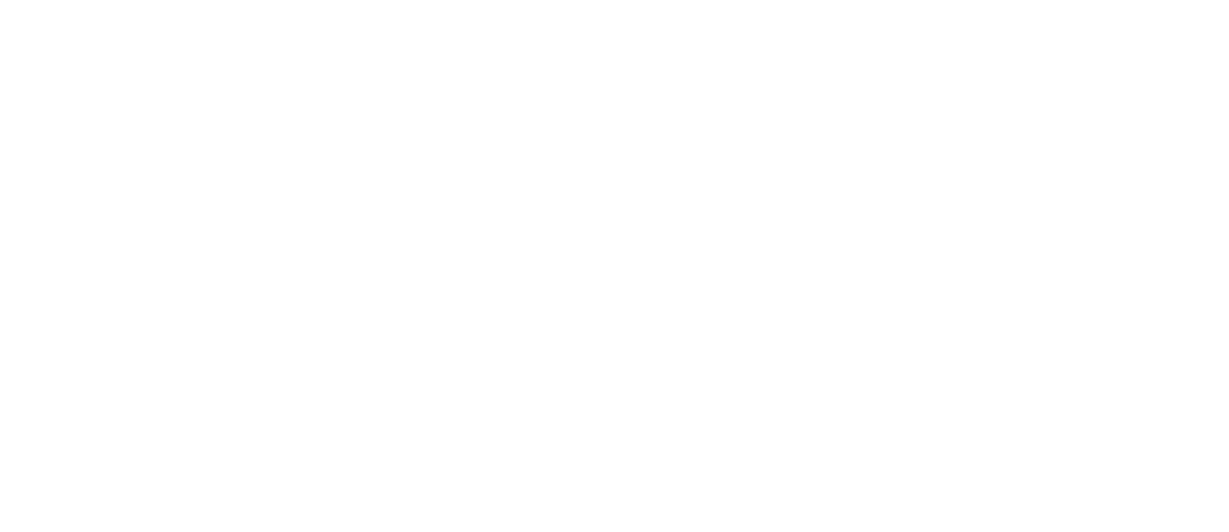 scroll, scrollTop: 0, scrollLeft: 0, axis: both 